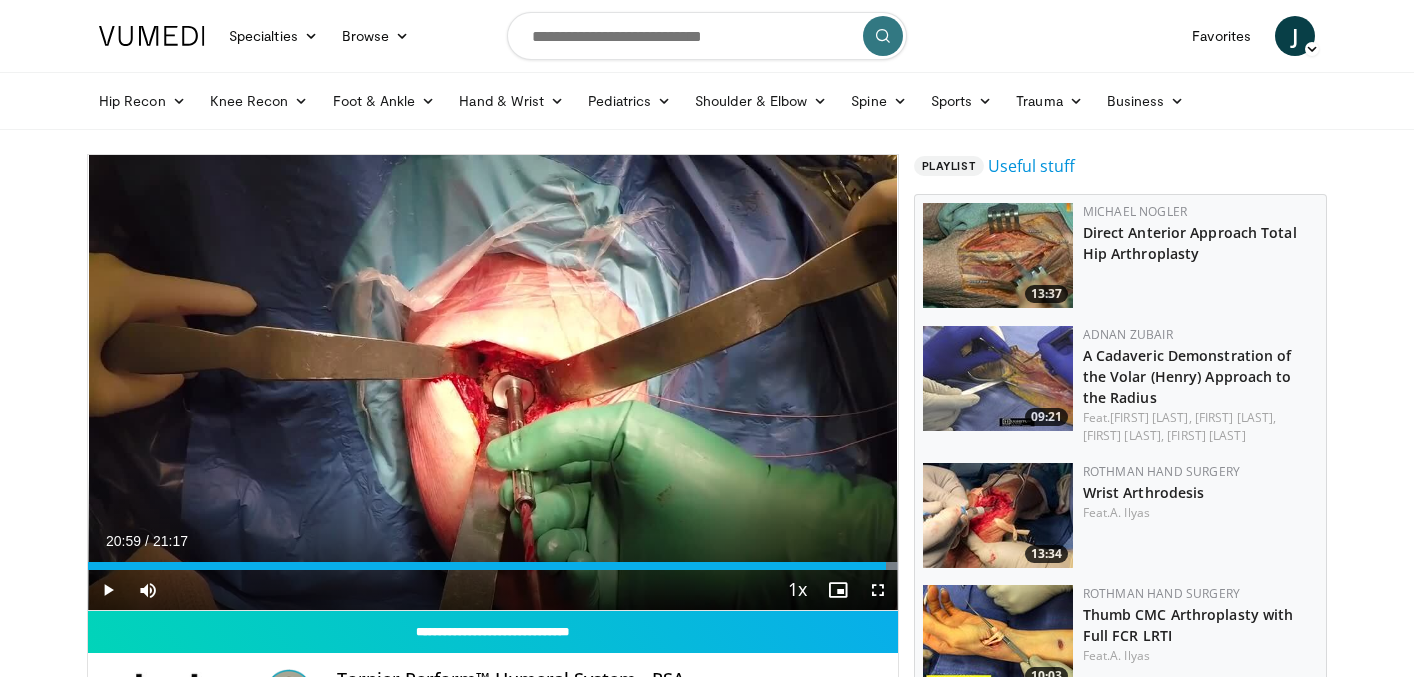 scroll, scrollTop: 26, scrollLeft: 0, axis: vertical 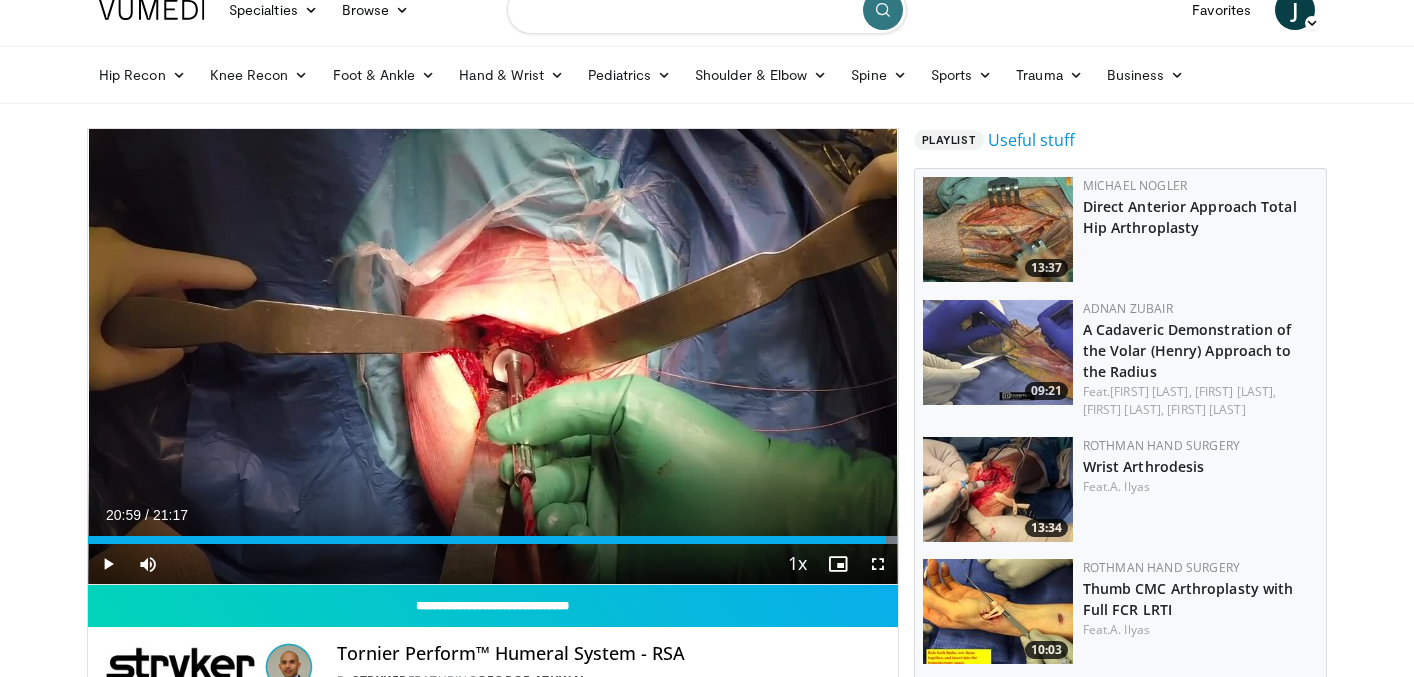 click at bounding box center [707, 10] 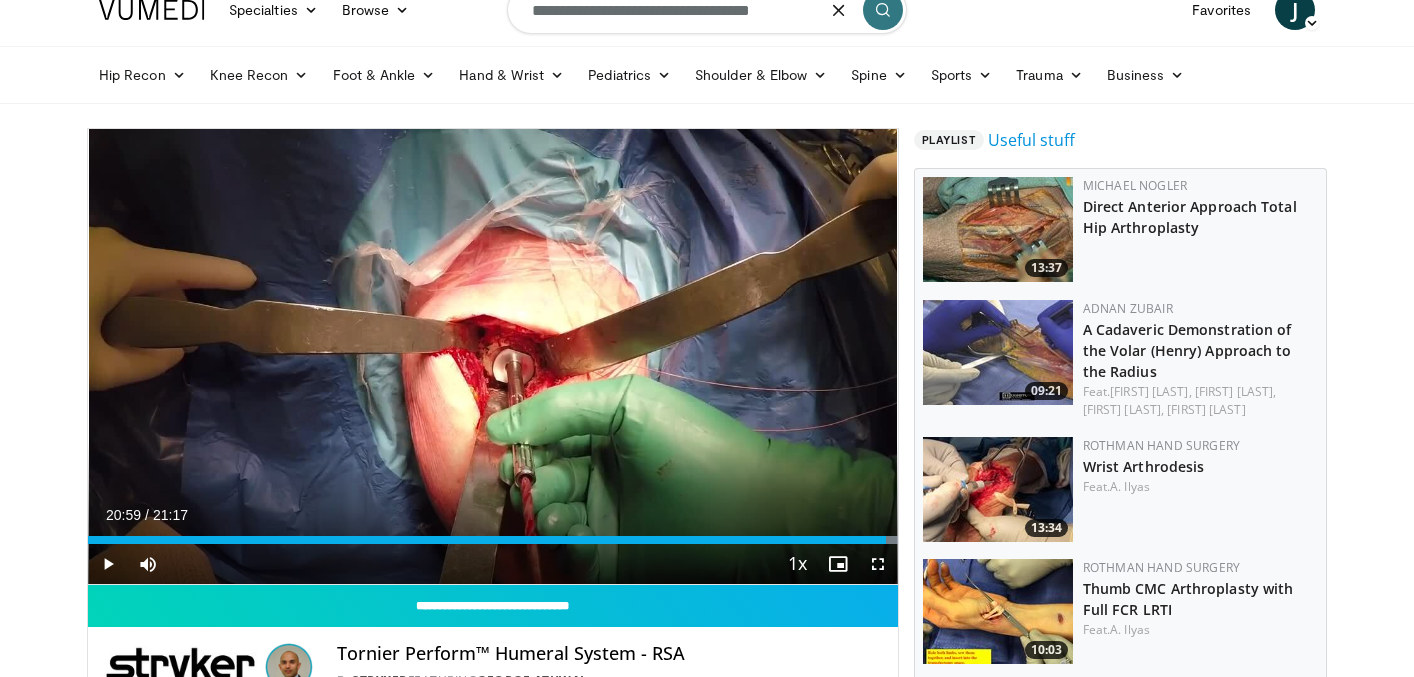 type on "**********" 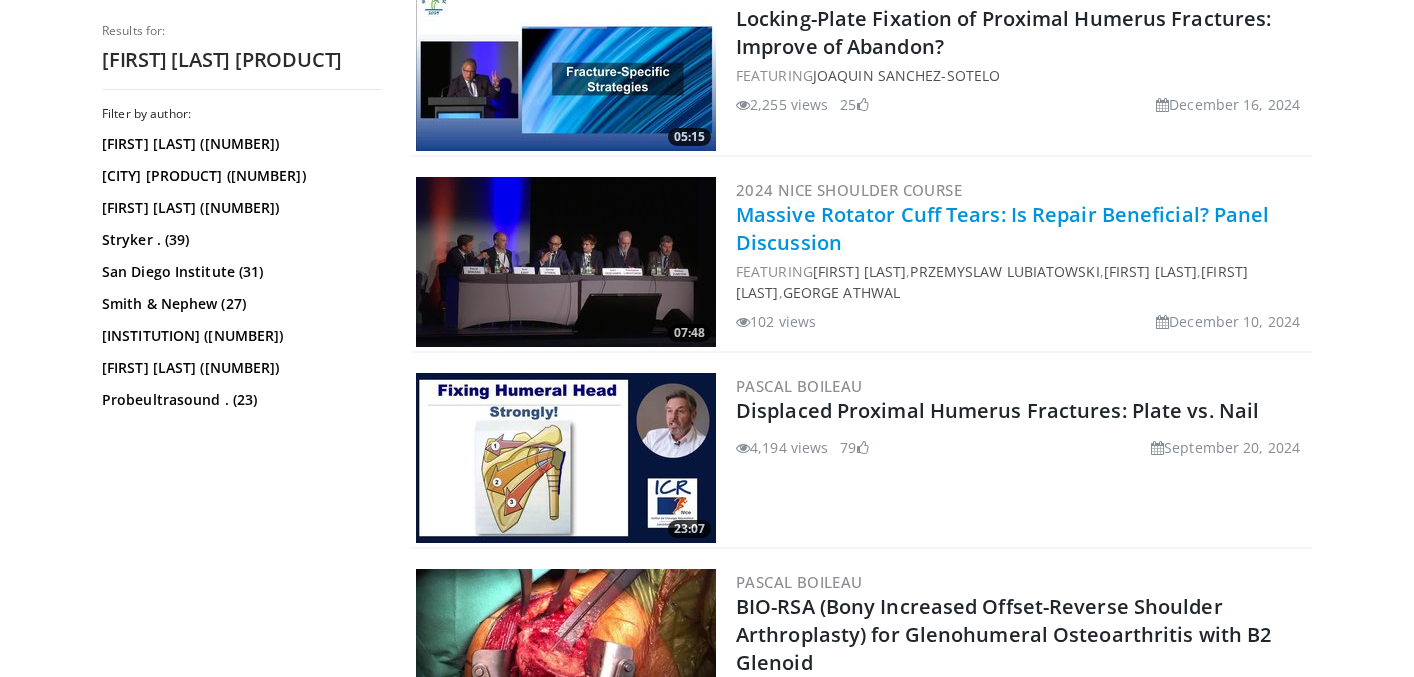 scroll, scrollTop: 2368, scrollLeft: 0, axis: vertical 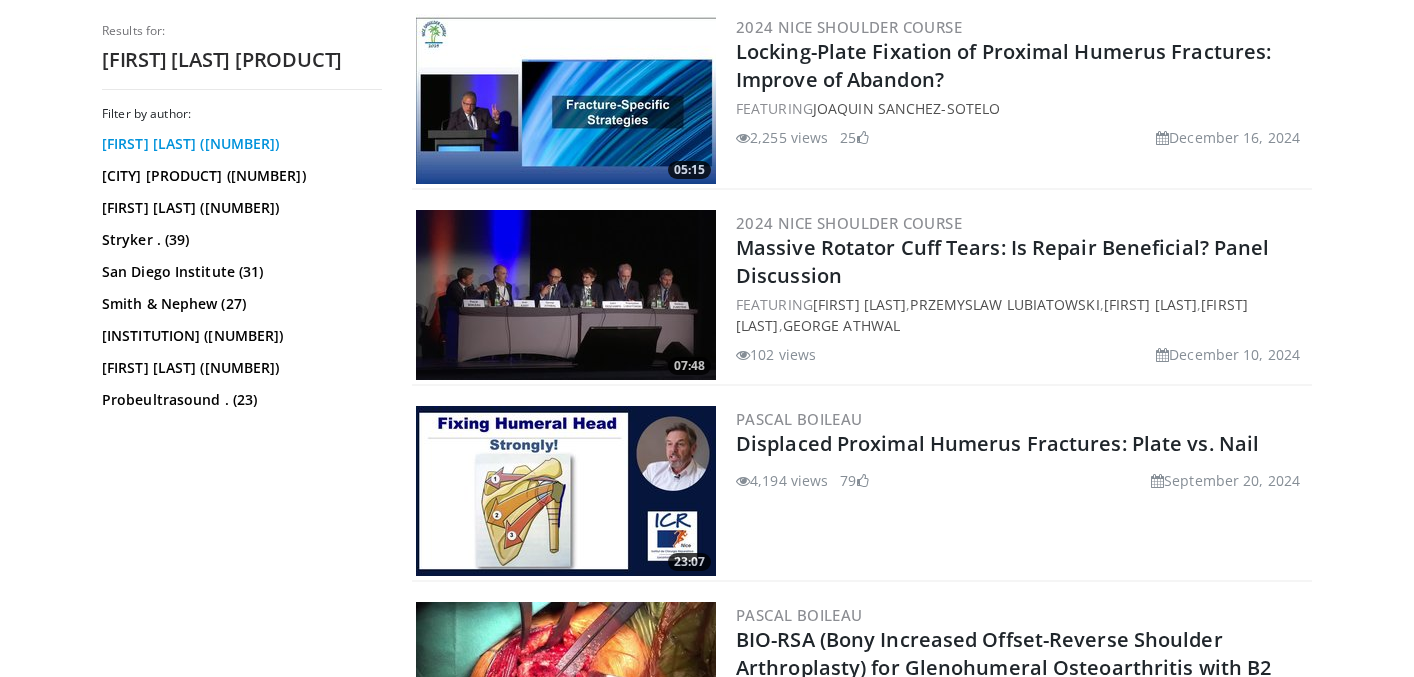 click on "[FIRST] [LAST] (112)" at bounding box center (239, 144) 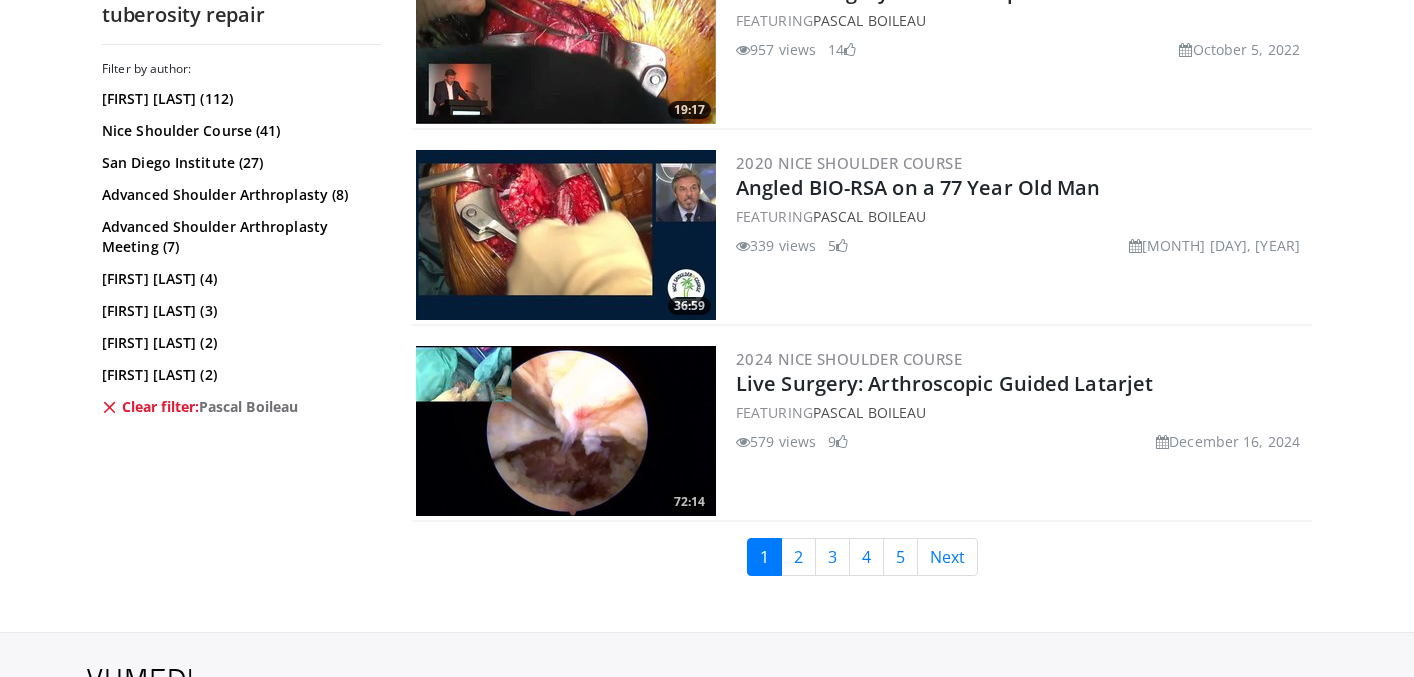 scroll, scrollTop: 4982, scrollLeft: 0, axis: vertical 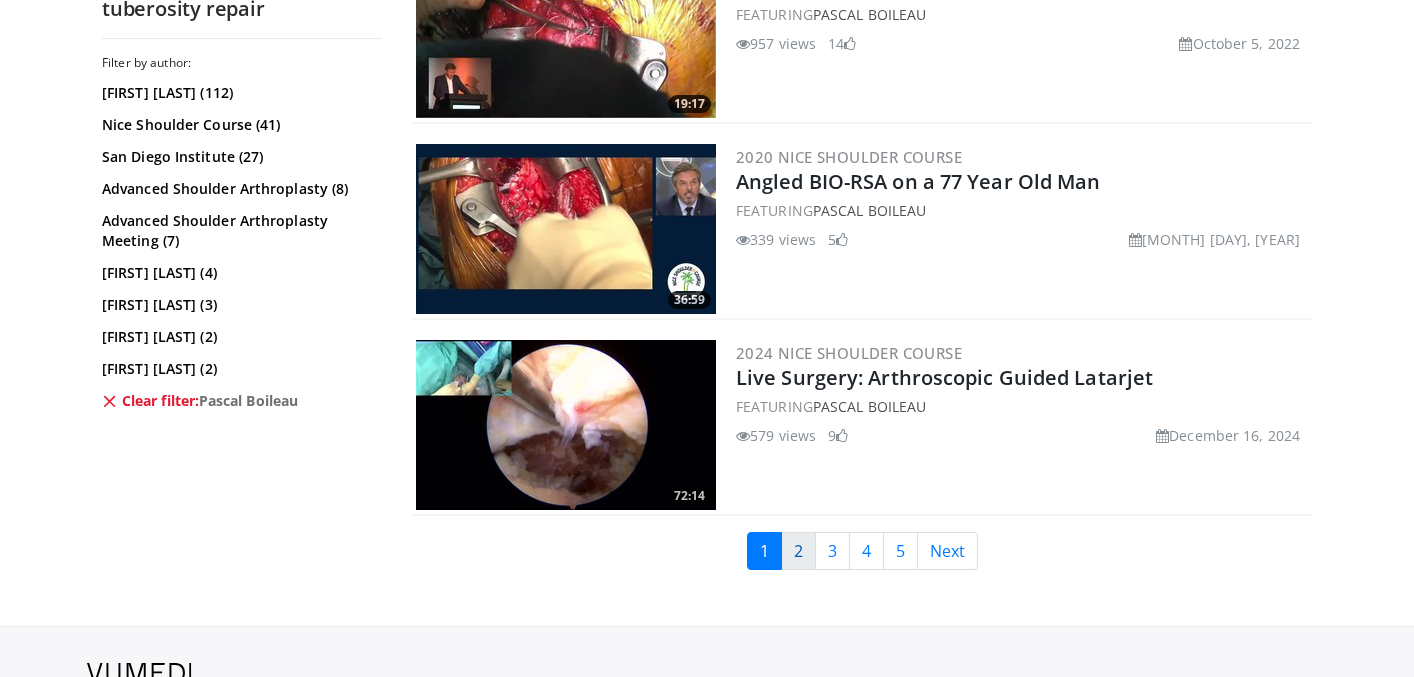 click on "2" at bounding box center [798, 551] 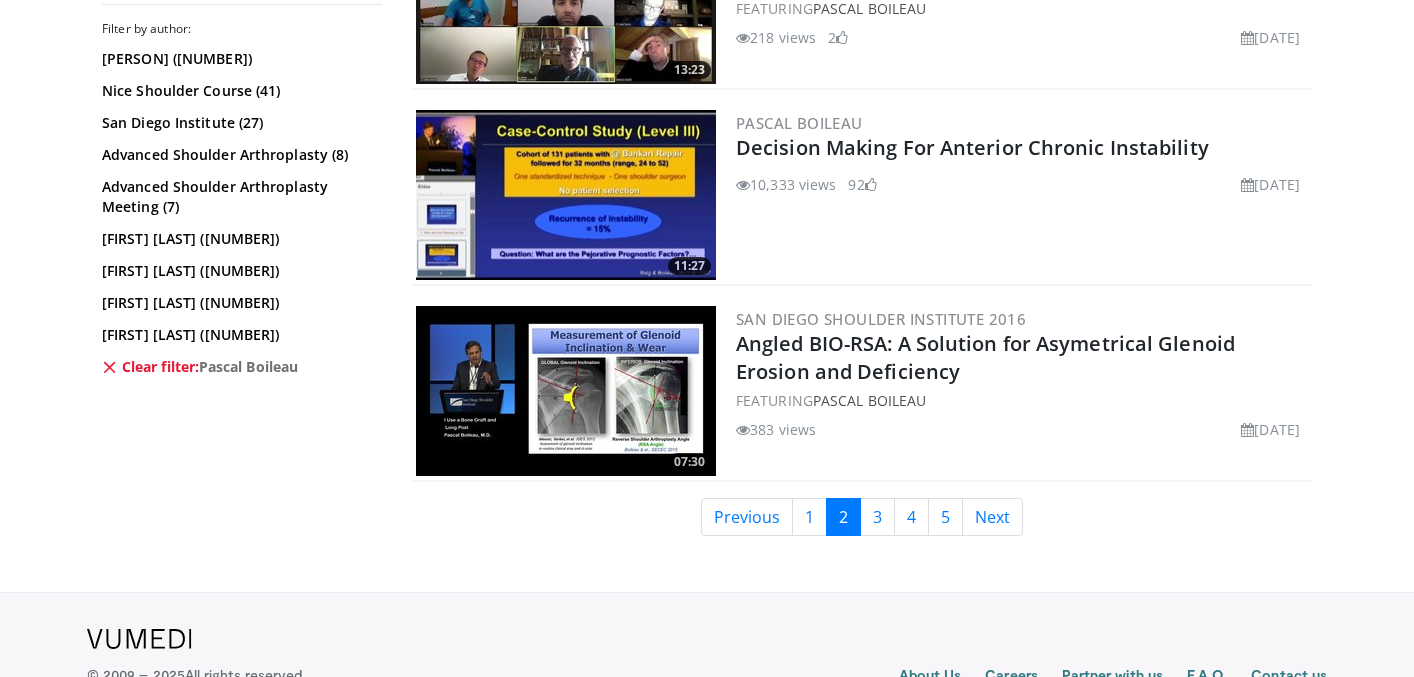 scroll, scrollTop: 4893, scrollLeft: 0, axis: vertical 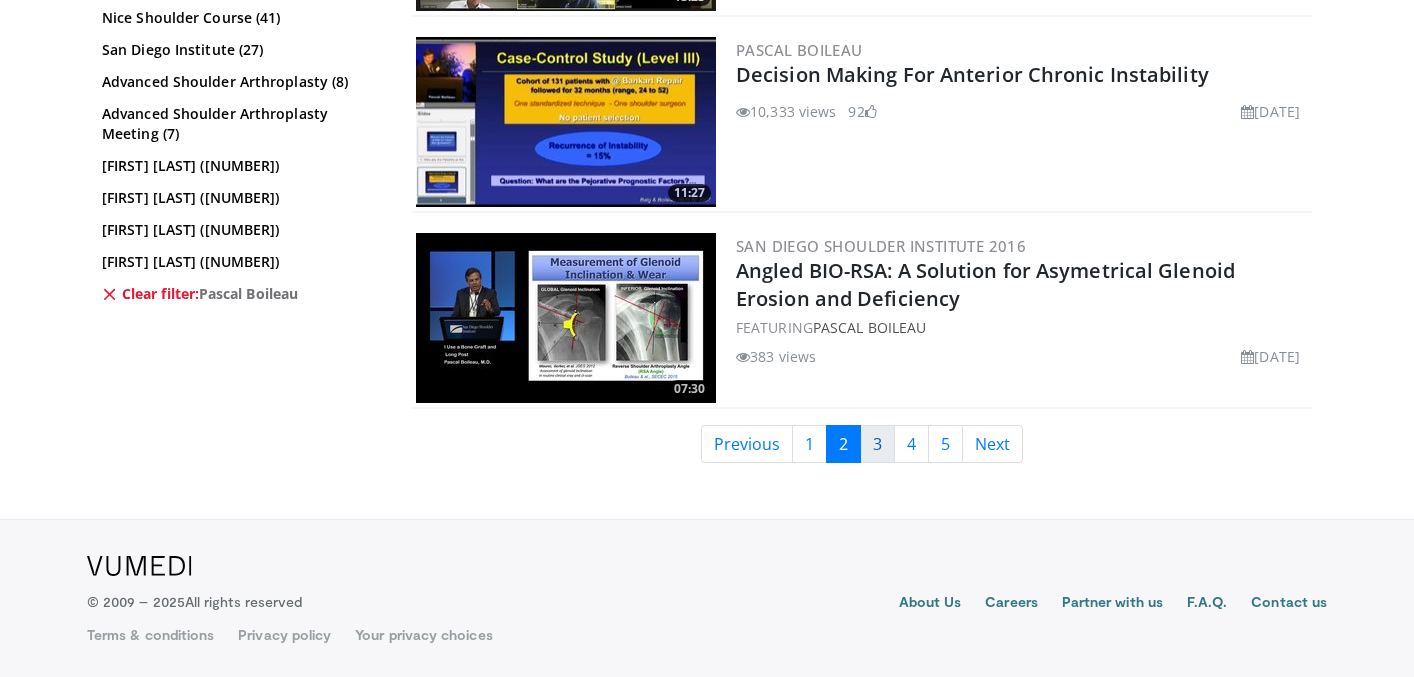 click on "3" at bounding box center (877, 444) 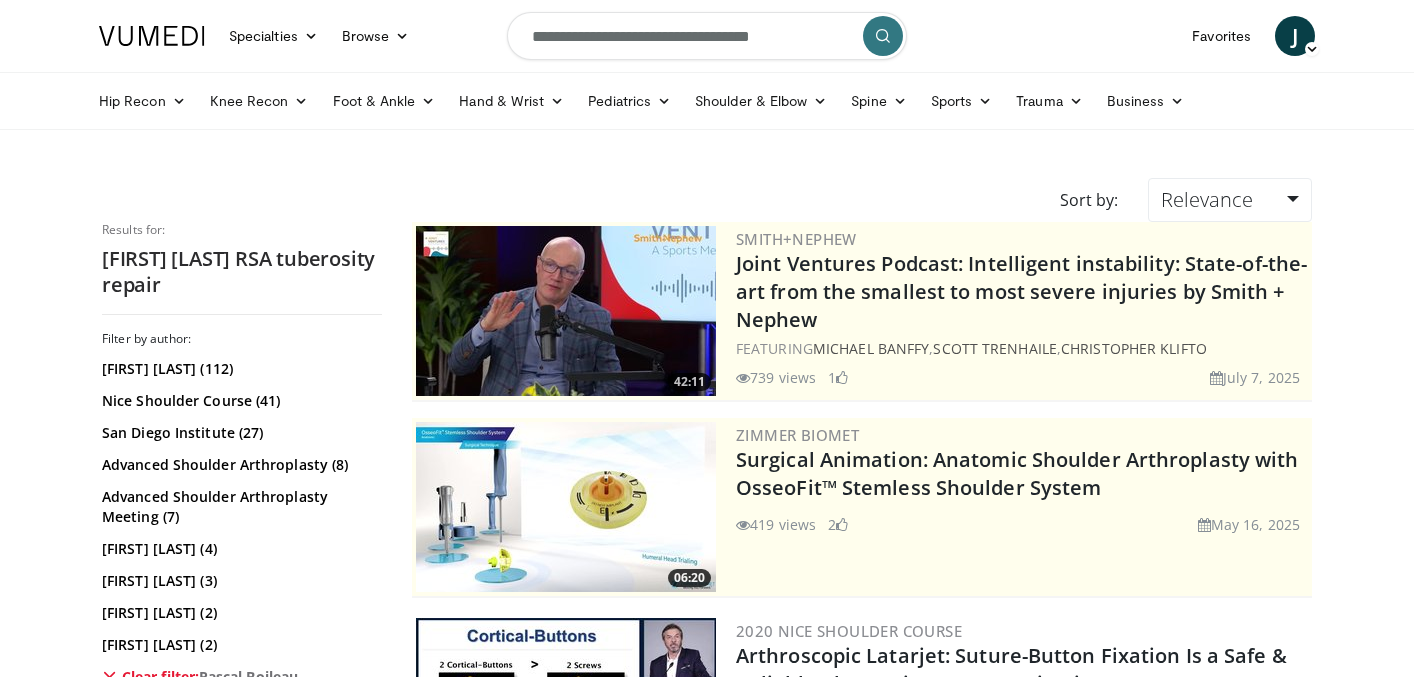 scroll, scrollTop: 0, scrollLeft: 0, axis: both 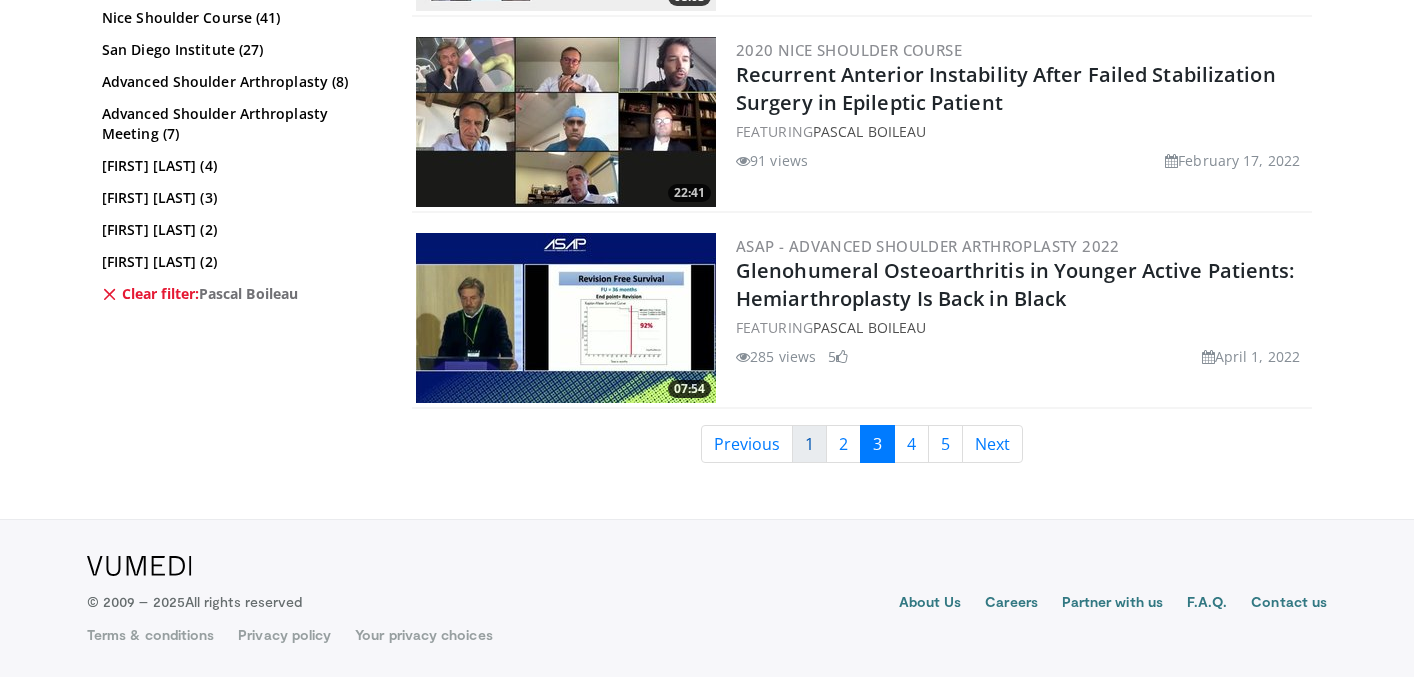 click on "1" at bounding box center (809, 444) 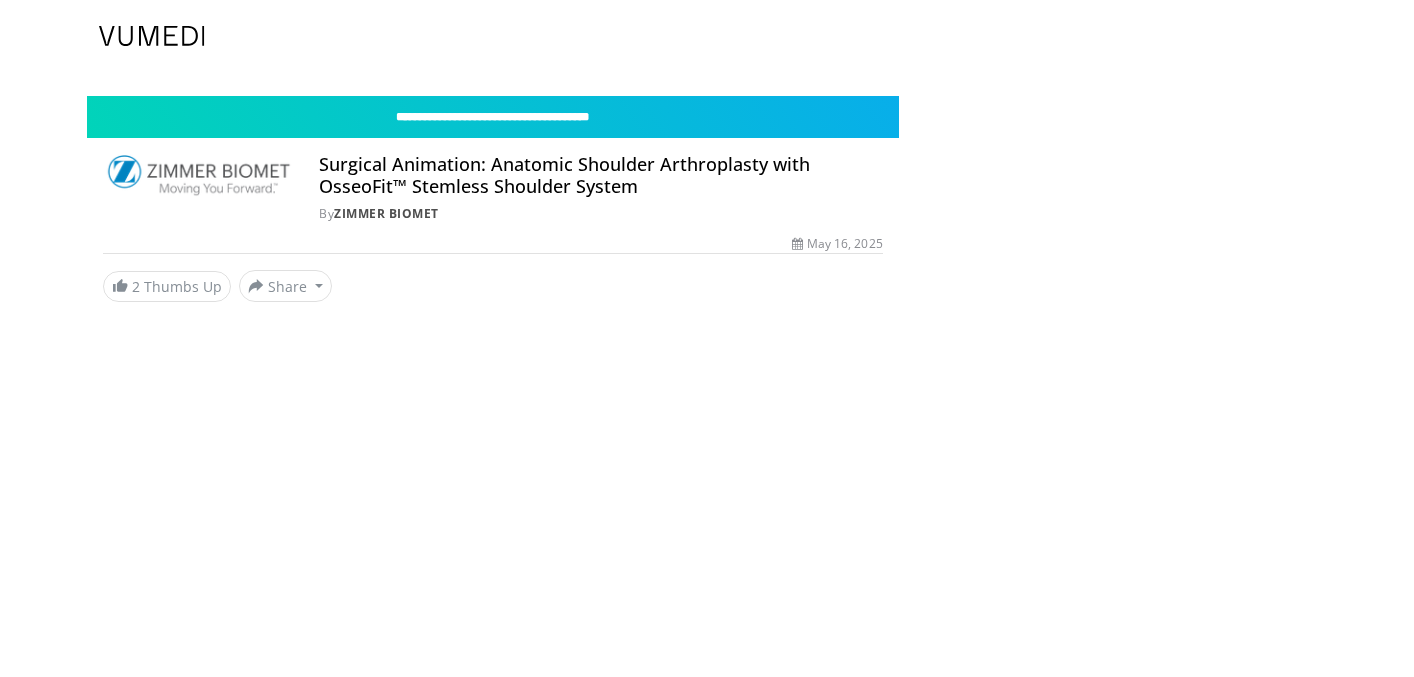 scroll, scrollTop: 0, scrollLeft: 0, axis: both 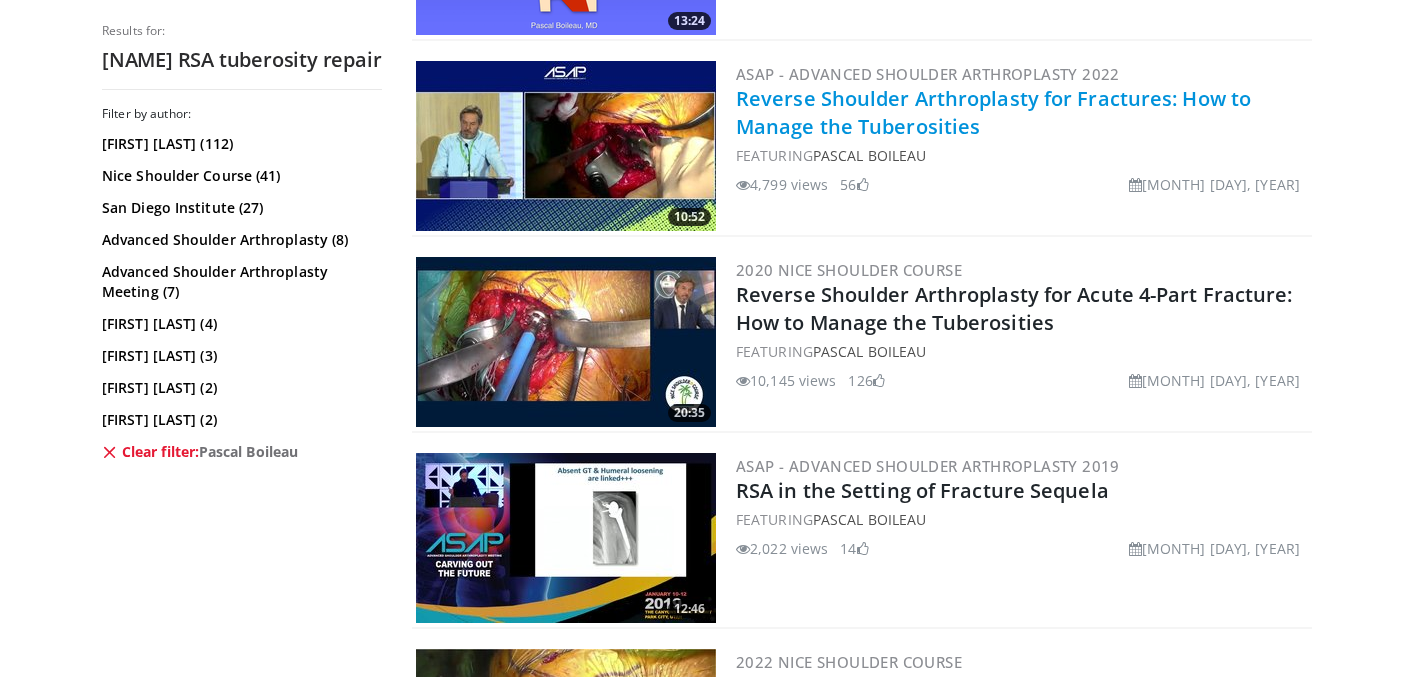 click on "Reverse Shoulder Arthroplasty for Fractures: How to Manage the Tuberosities" at bounding box center (993, 112) 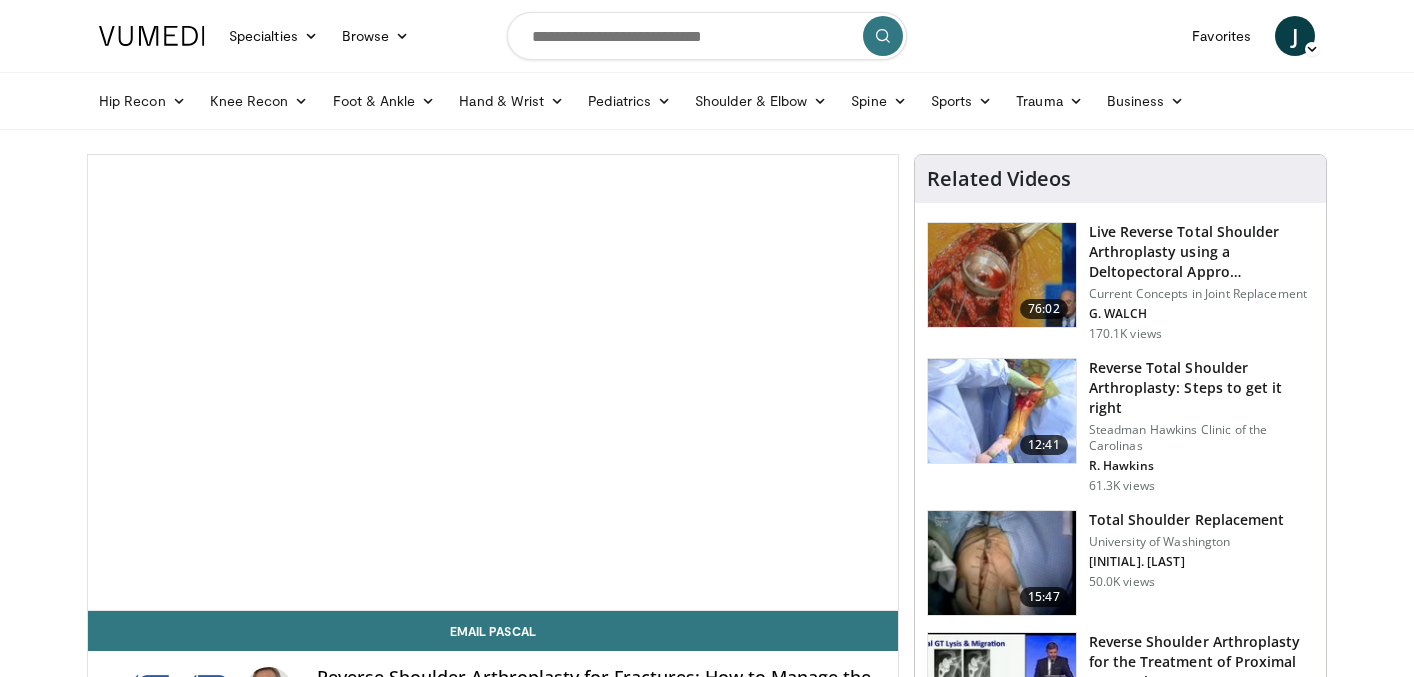 scroll, scrollTop: 0, scrollLeft: 0, axis: both 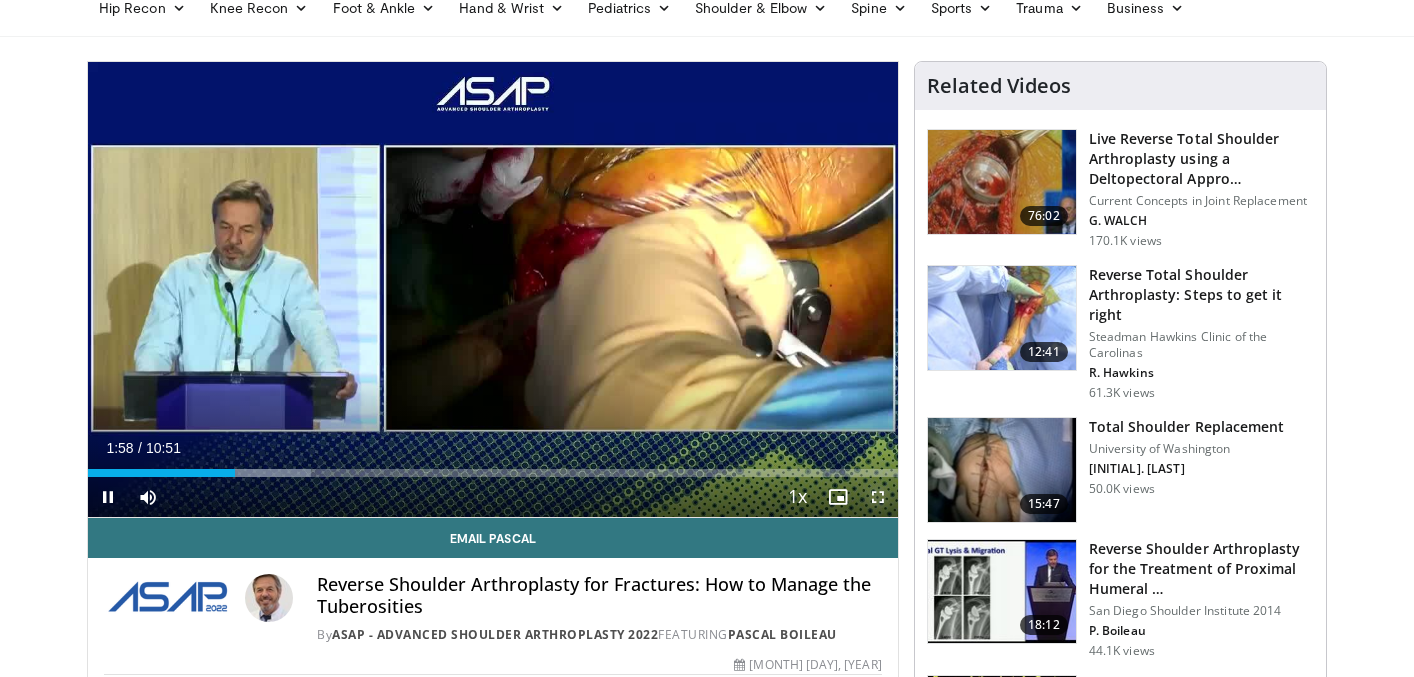click at bounding box center [878, 497] 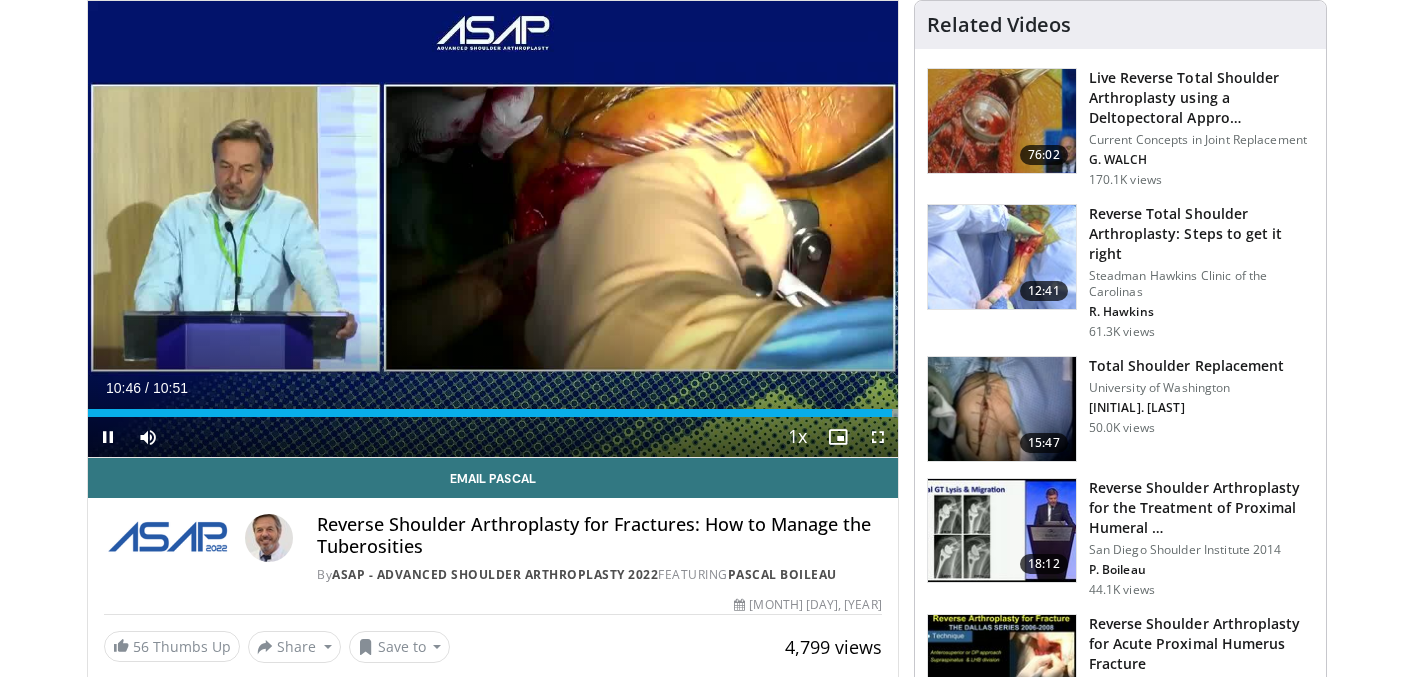 scroll, scrollTop: 111, scrollLeft: 0, axis: vertical 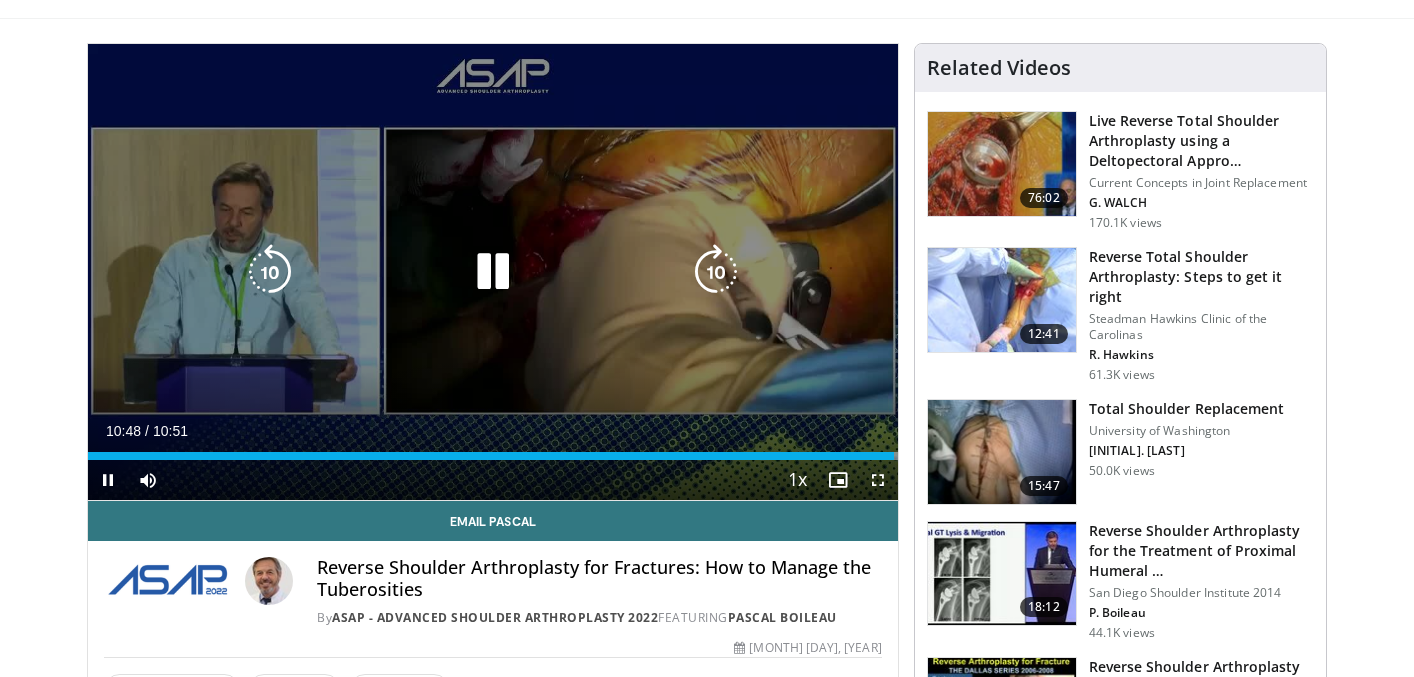 click at bounding box center (493, 272) 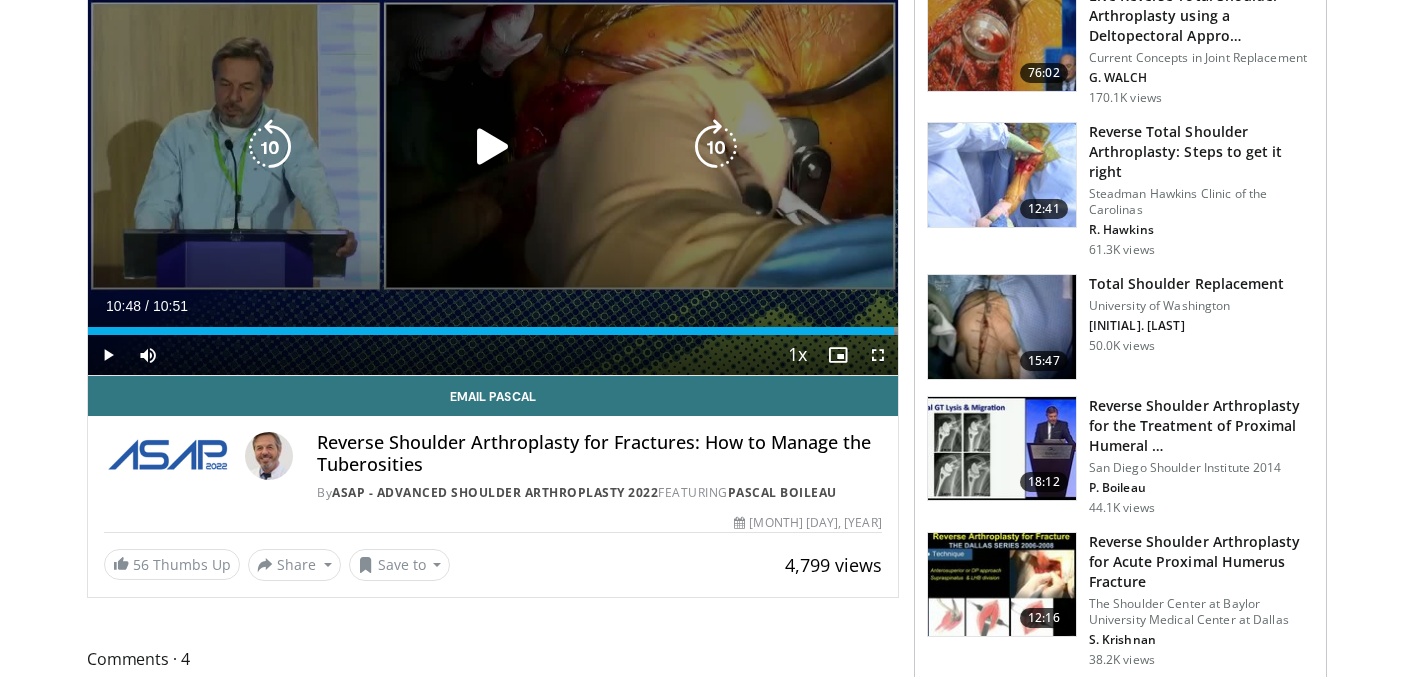 scroll, scrollTop: 238, scrollLeft: 0, axis: vertical 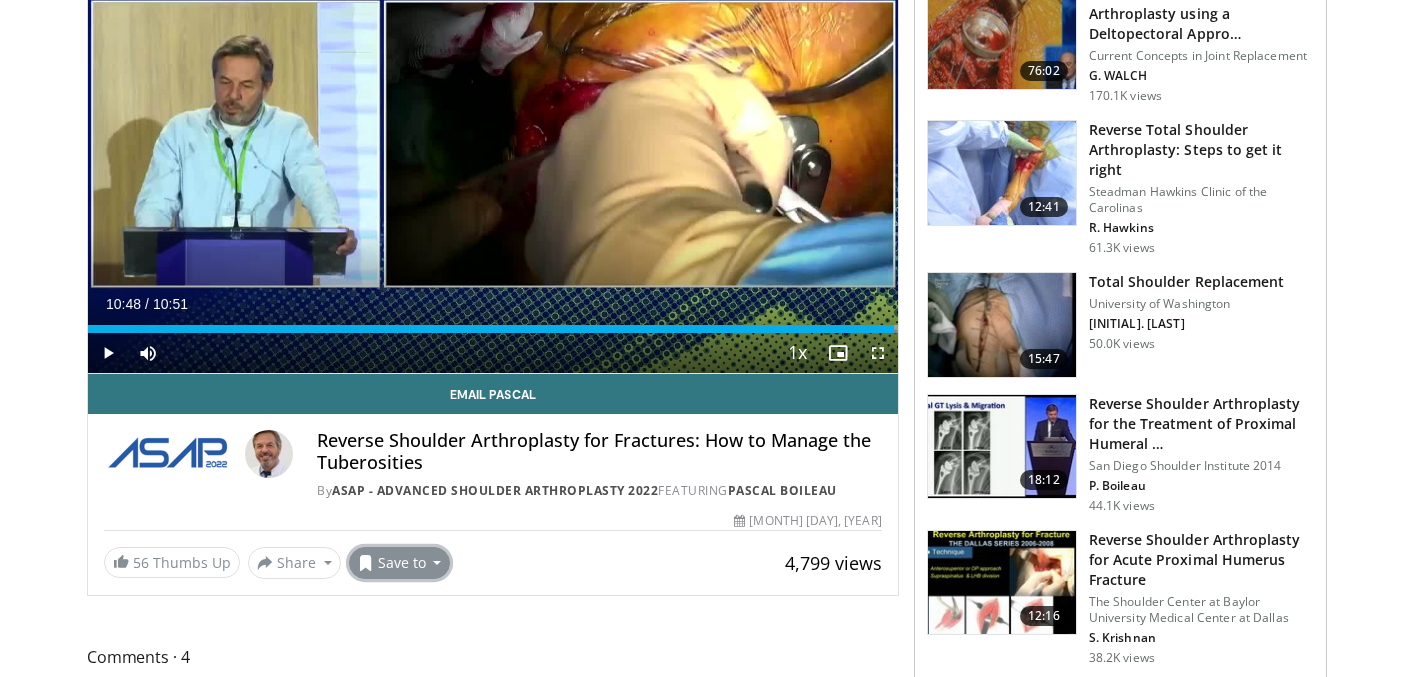 click on "Save to" at bounding box center [400, 563] 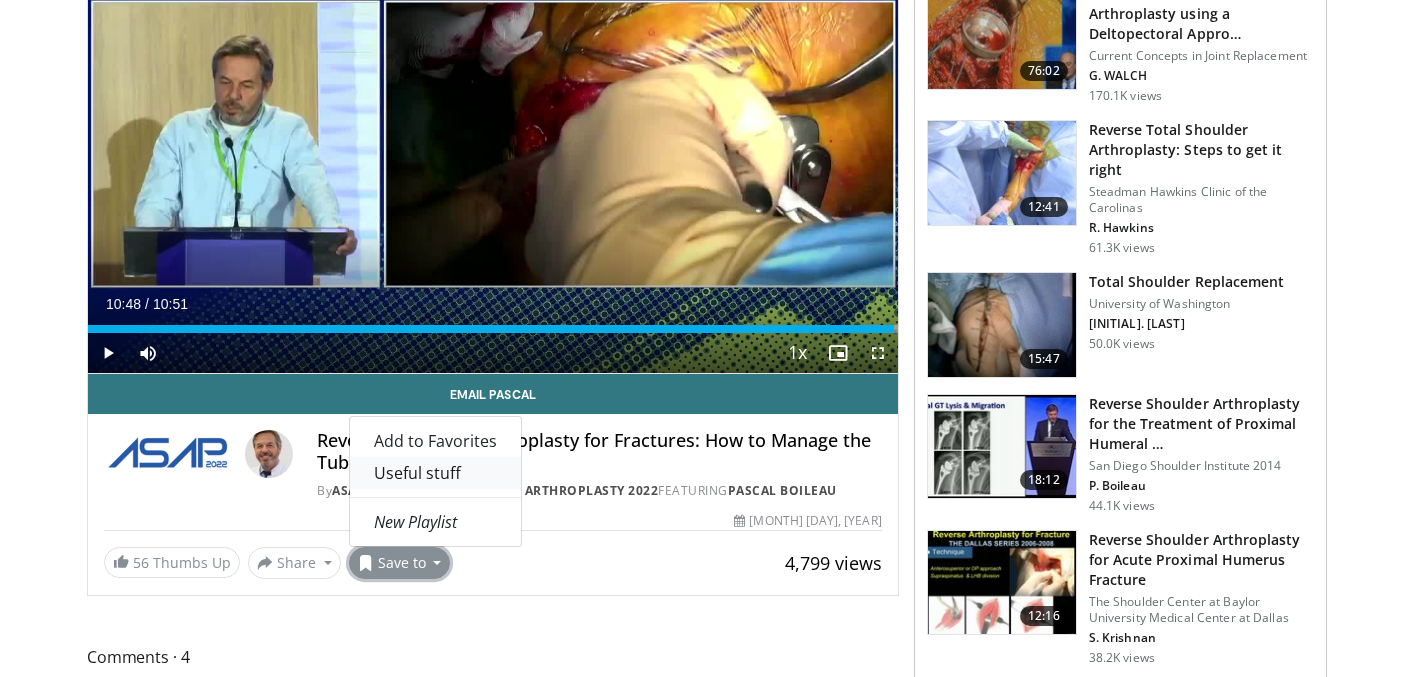 click on "Useful stuff" at bounding box center (435, 473) 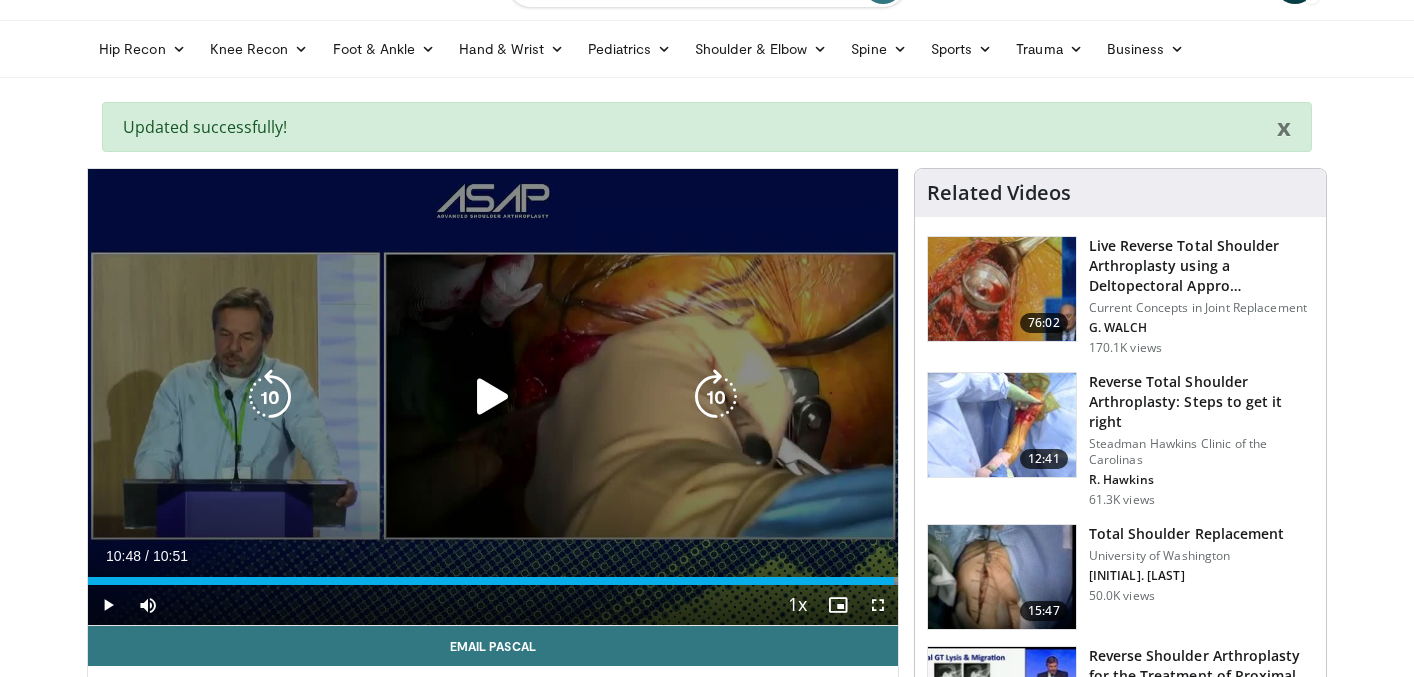 scroll, scrollTop: 0, scrollLeft: 0, axis: both 